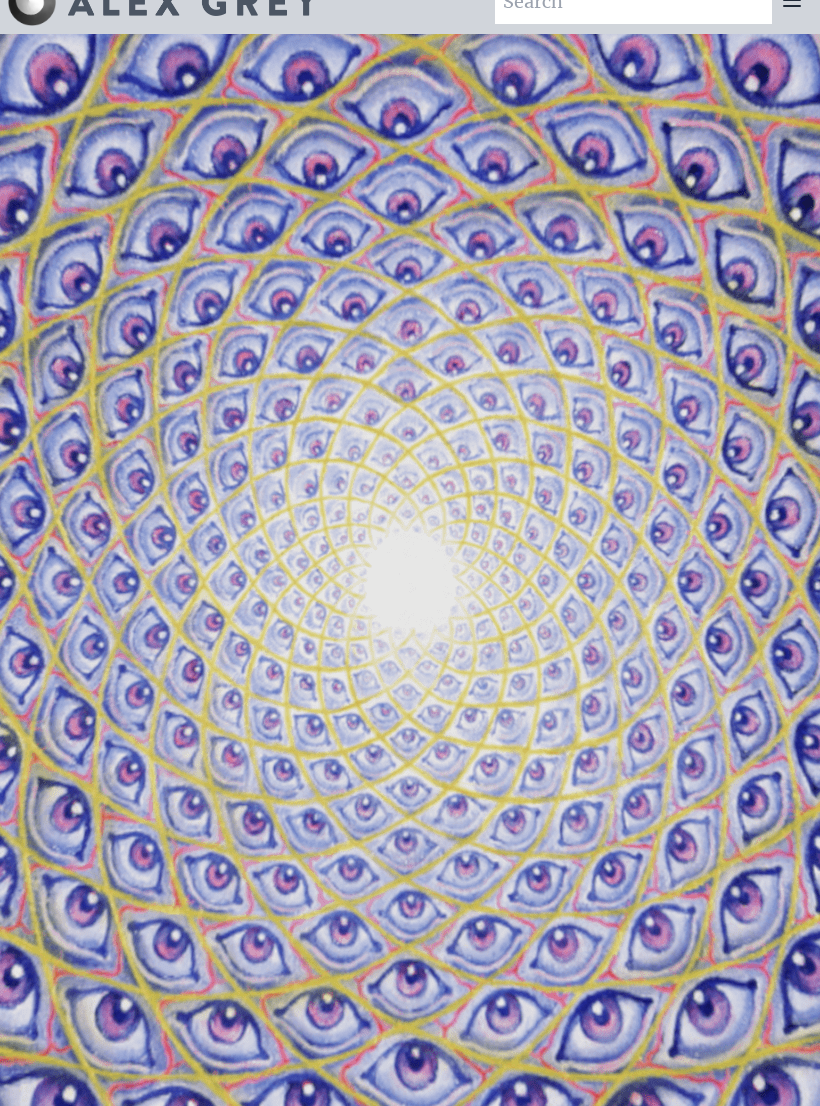 scroll, scrollTop: 31, scrollLeft: 0, axis: vertical 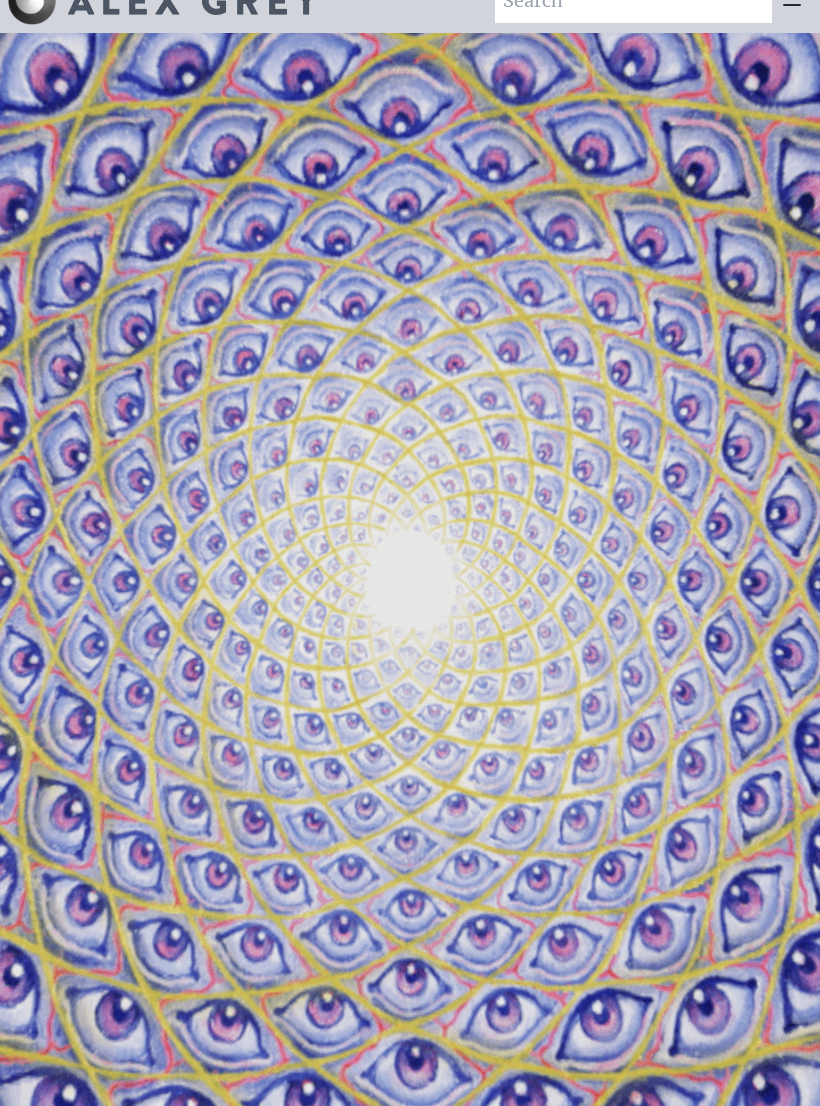 click on "Your browser does not support the video tag." at bounding box center (410, 586) 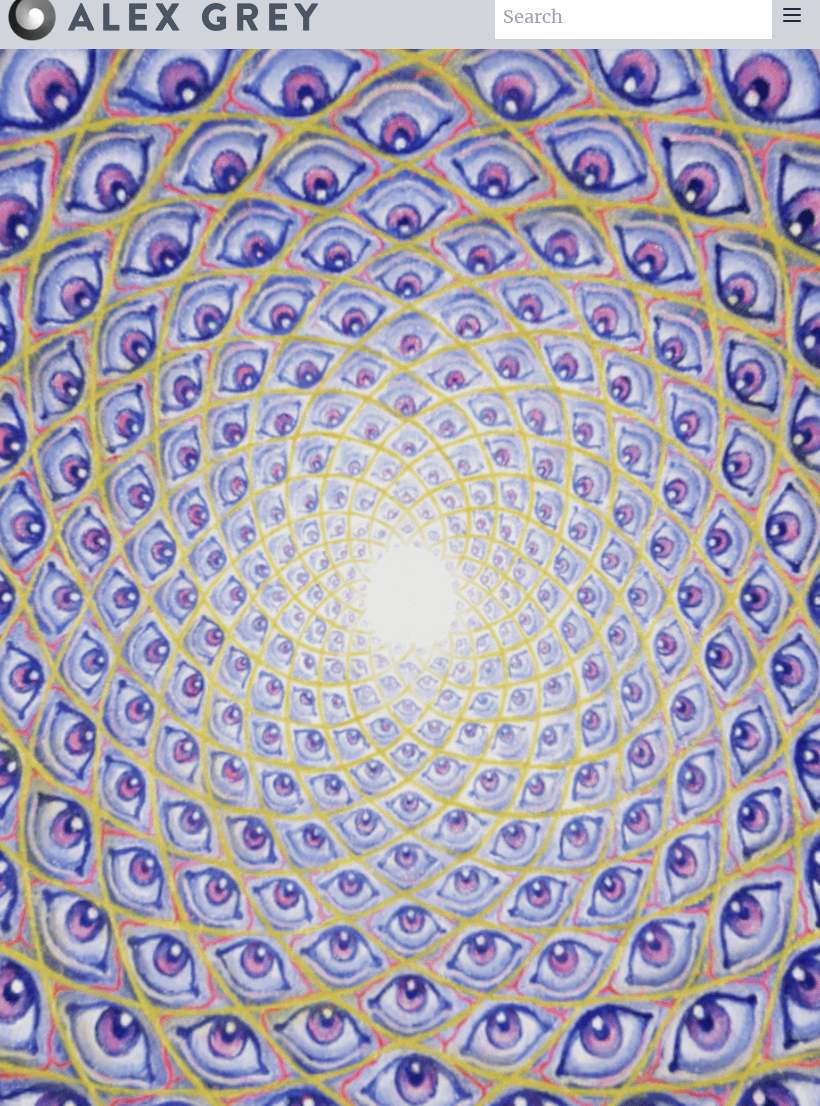 scroll, scrollTop: 0, scrollLeft: 0, axis: both 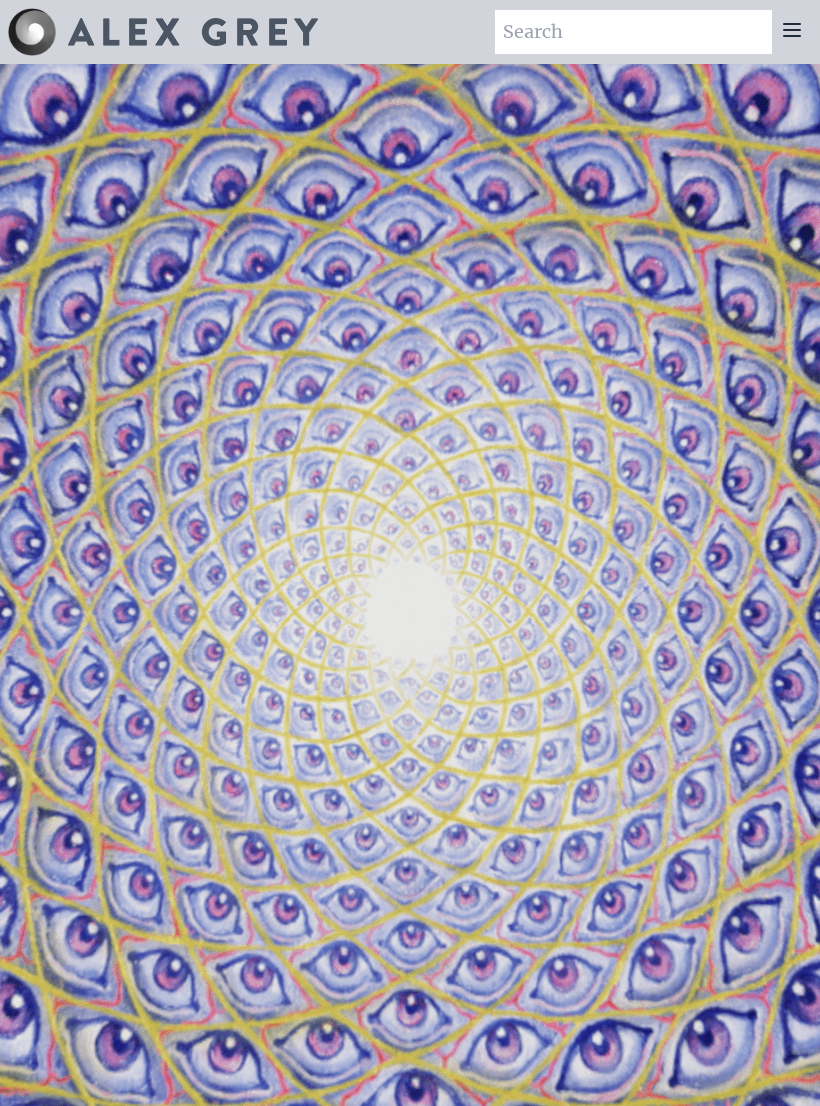 click 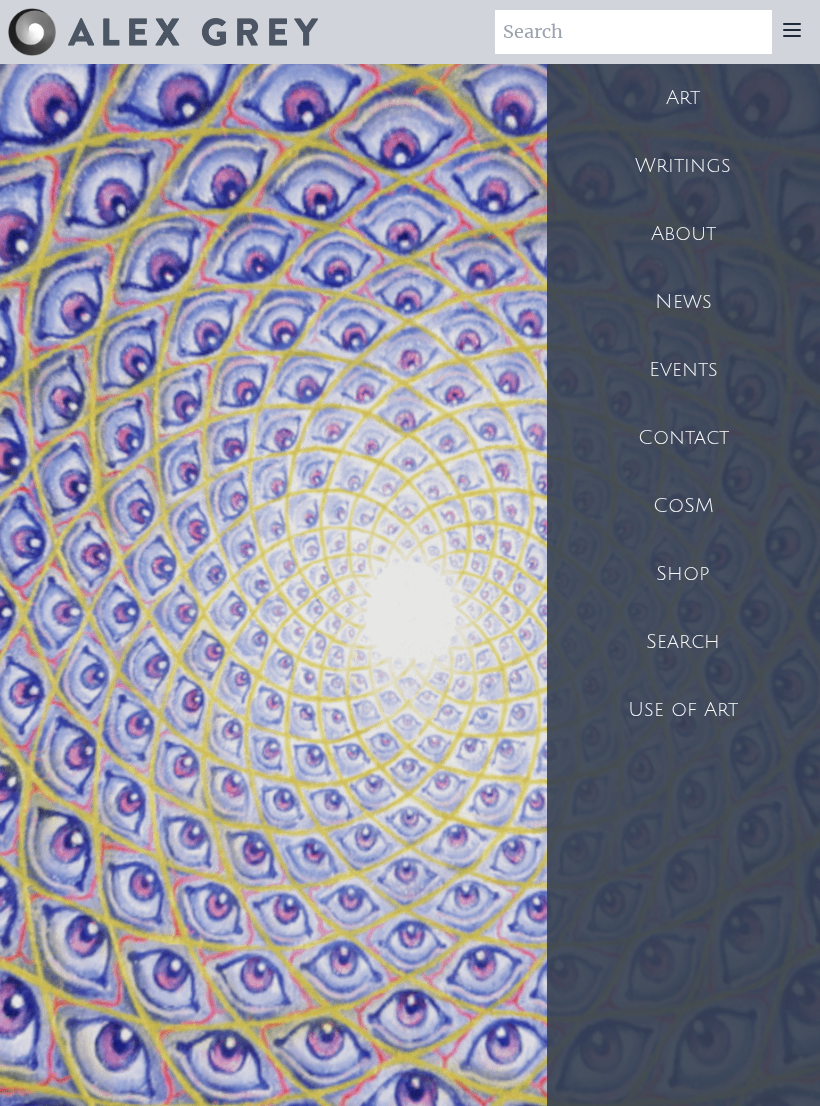click on "Your browser does not support the video tag." at bounding box center [410, 617] 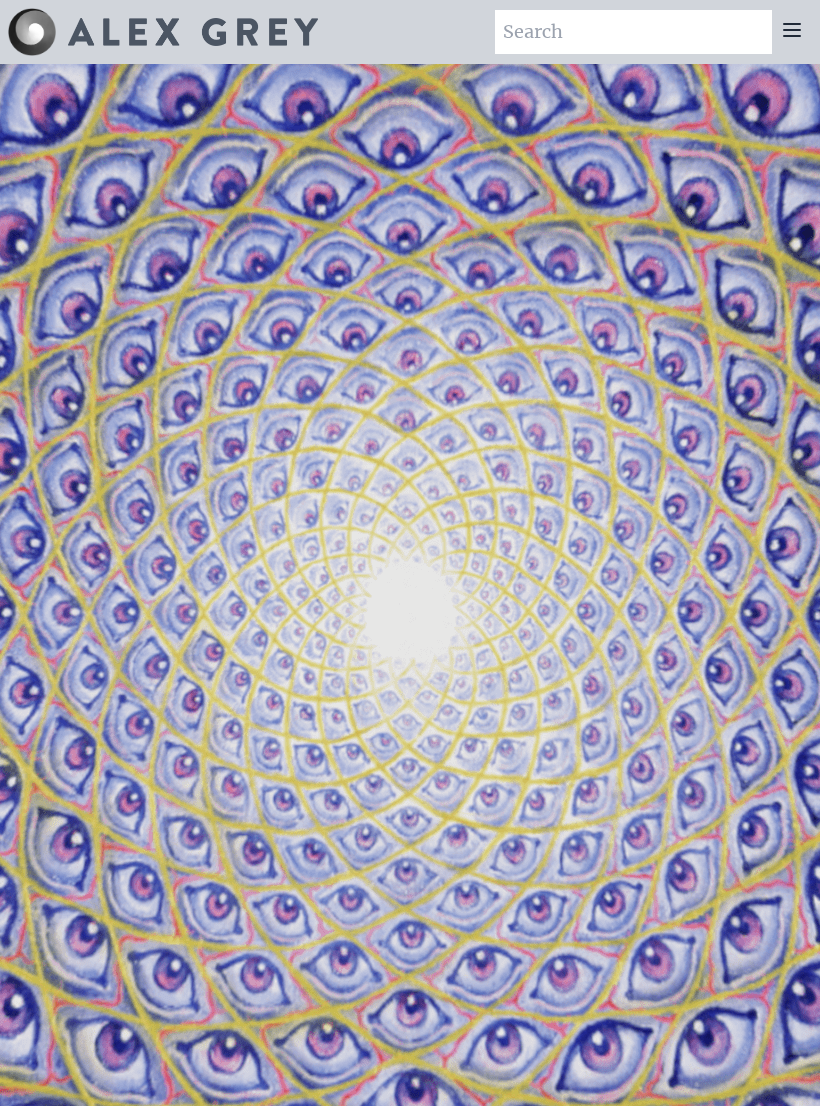 click on "Your browser does not support the video tag." at bounding box center (410, 617) 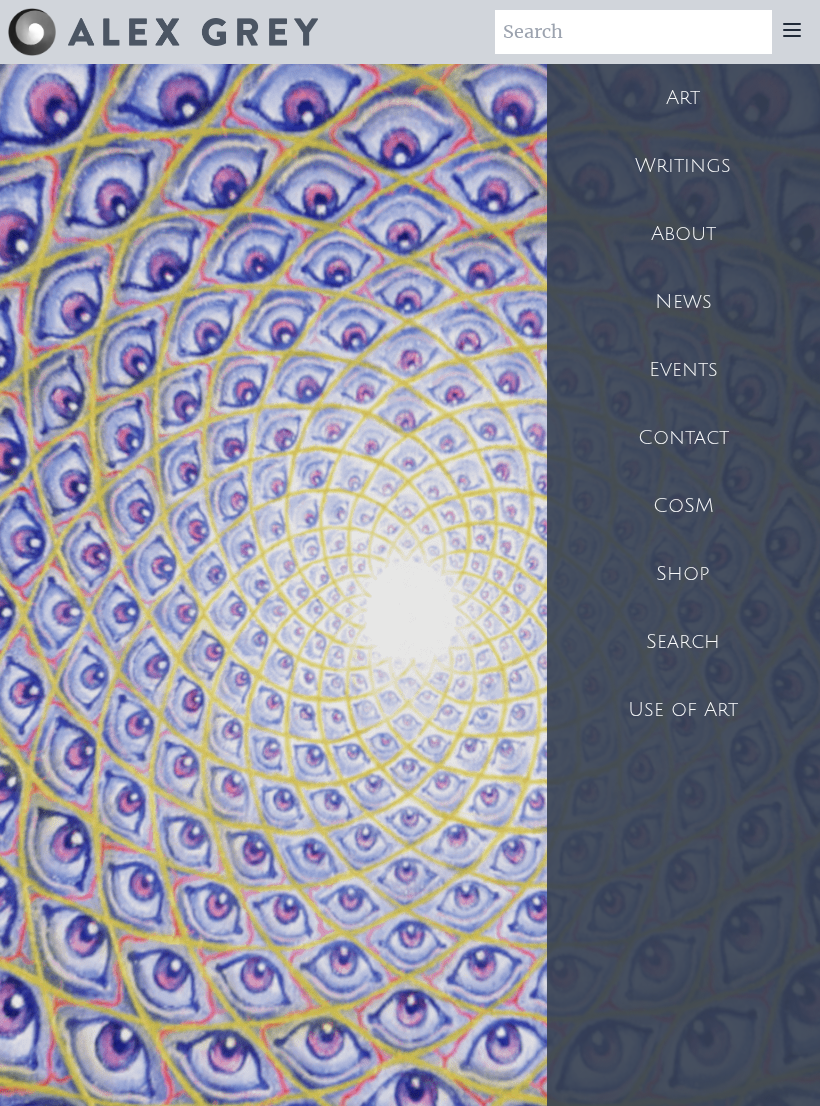 click on "Art" at bounding box center [683, 98] 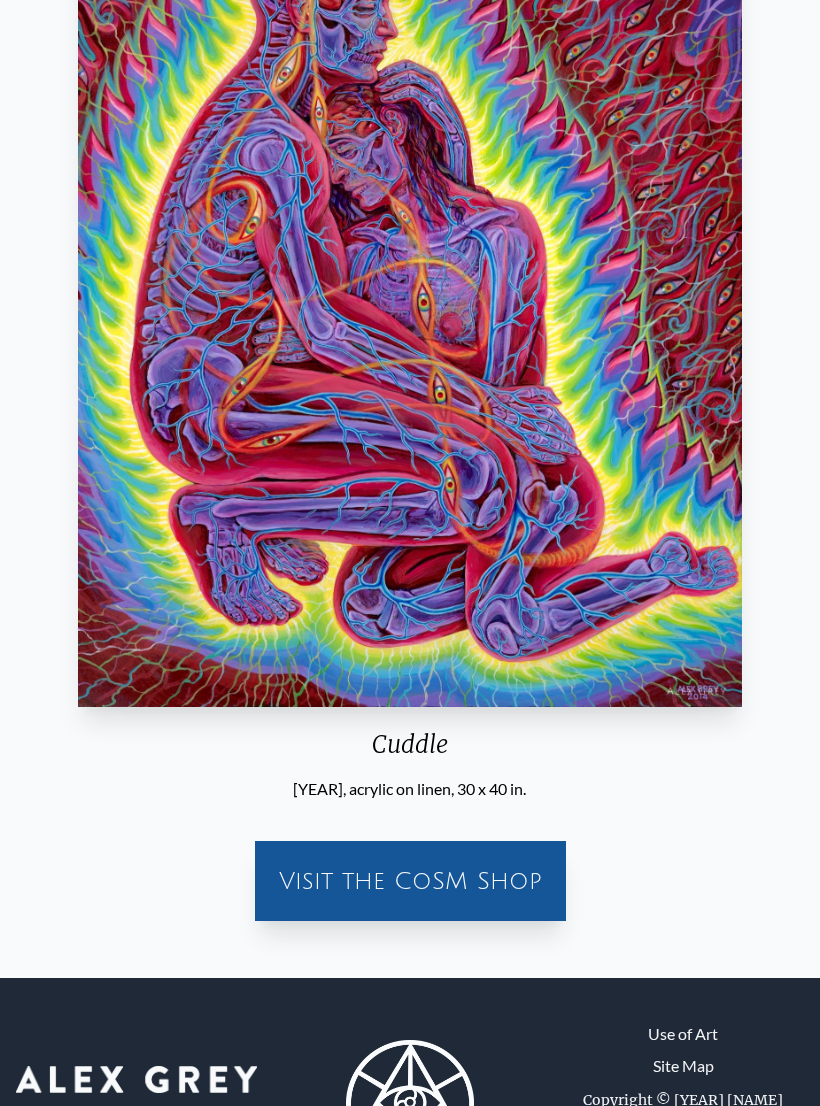 scroll, scrollTop: 0, scrollLeft: 0, axis: both 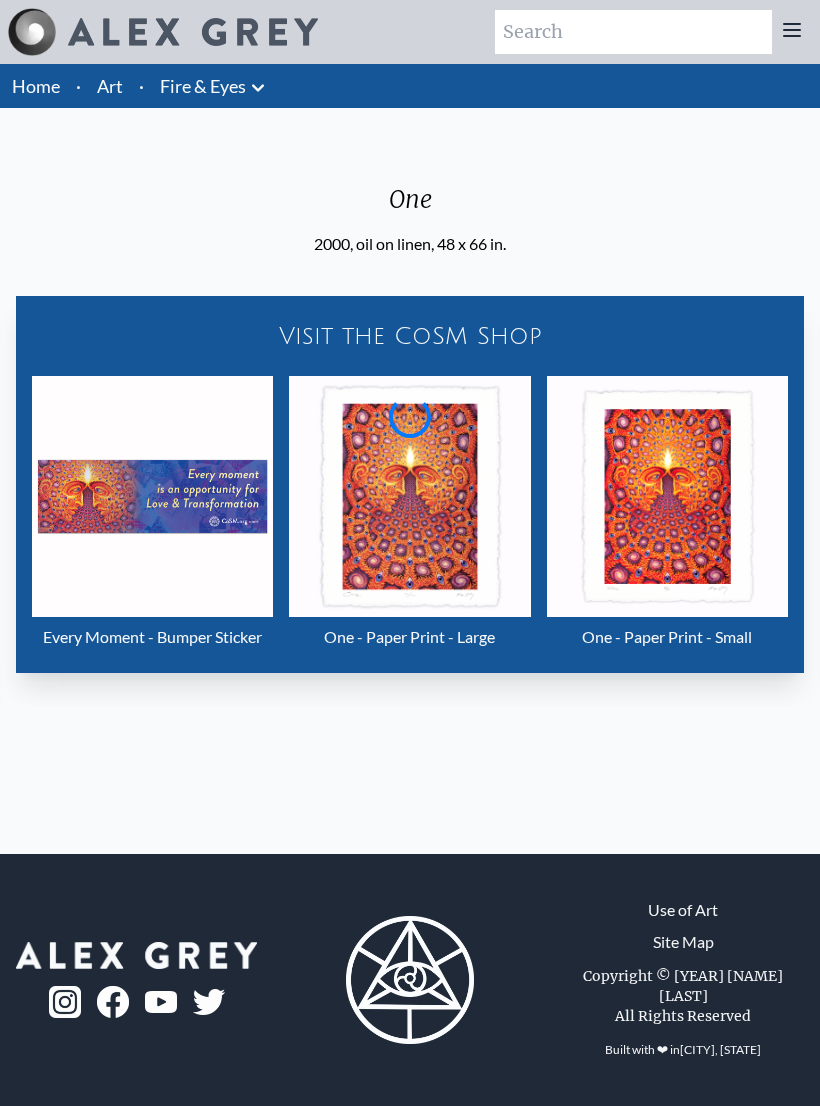 click 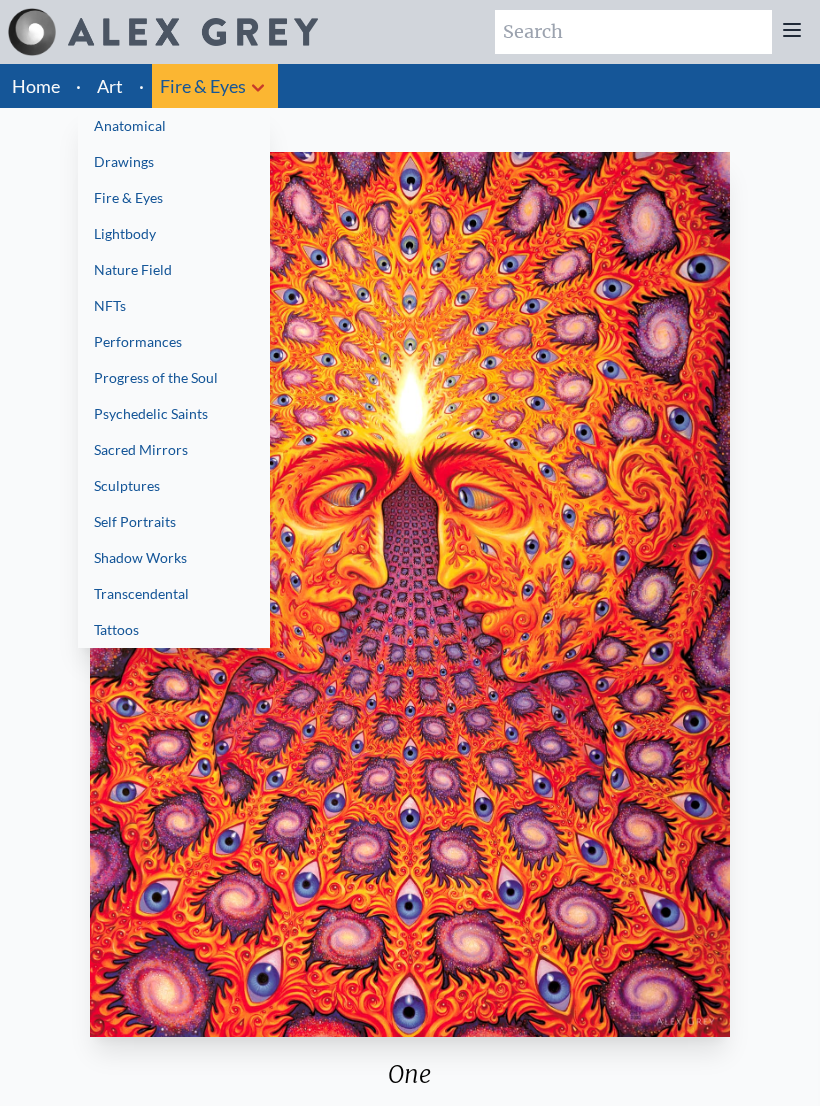 click on "Anatomical" at bounding box center (174, 126) 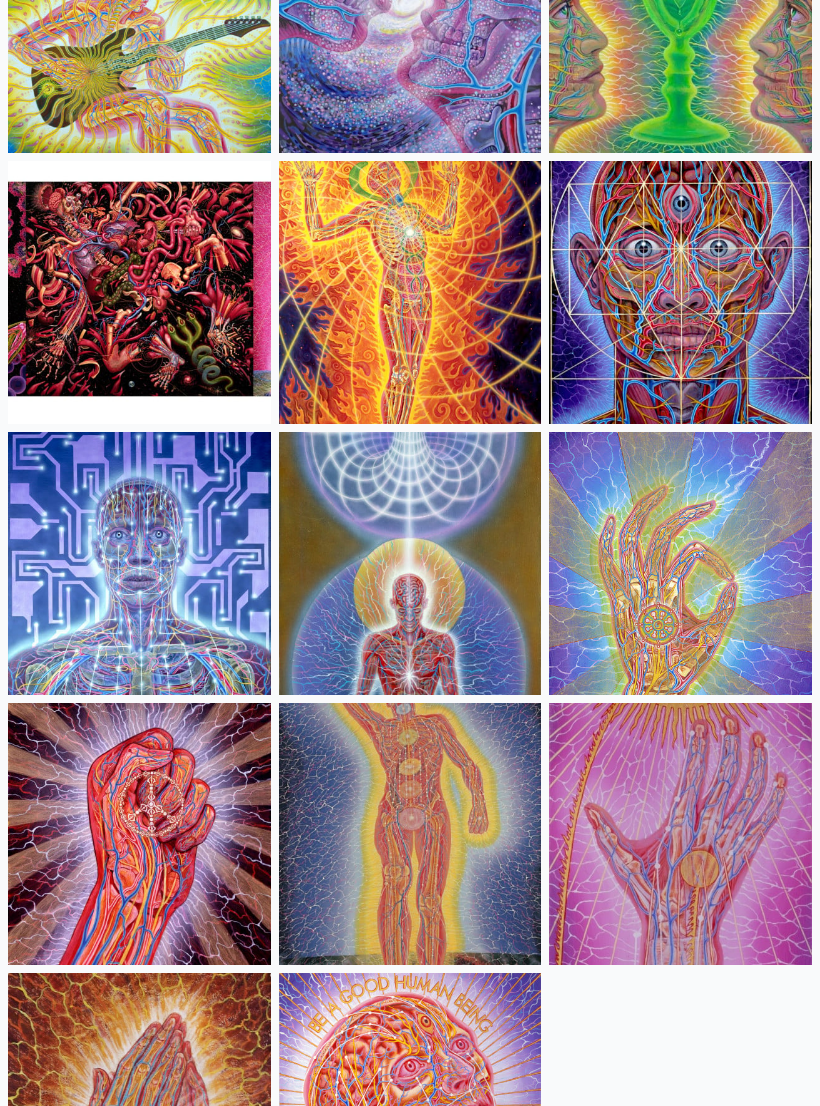 scroll, scrollTop: 2238, scrollLeft: 0, axis: vertical 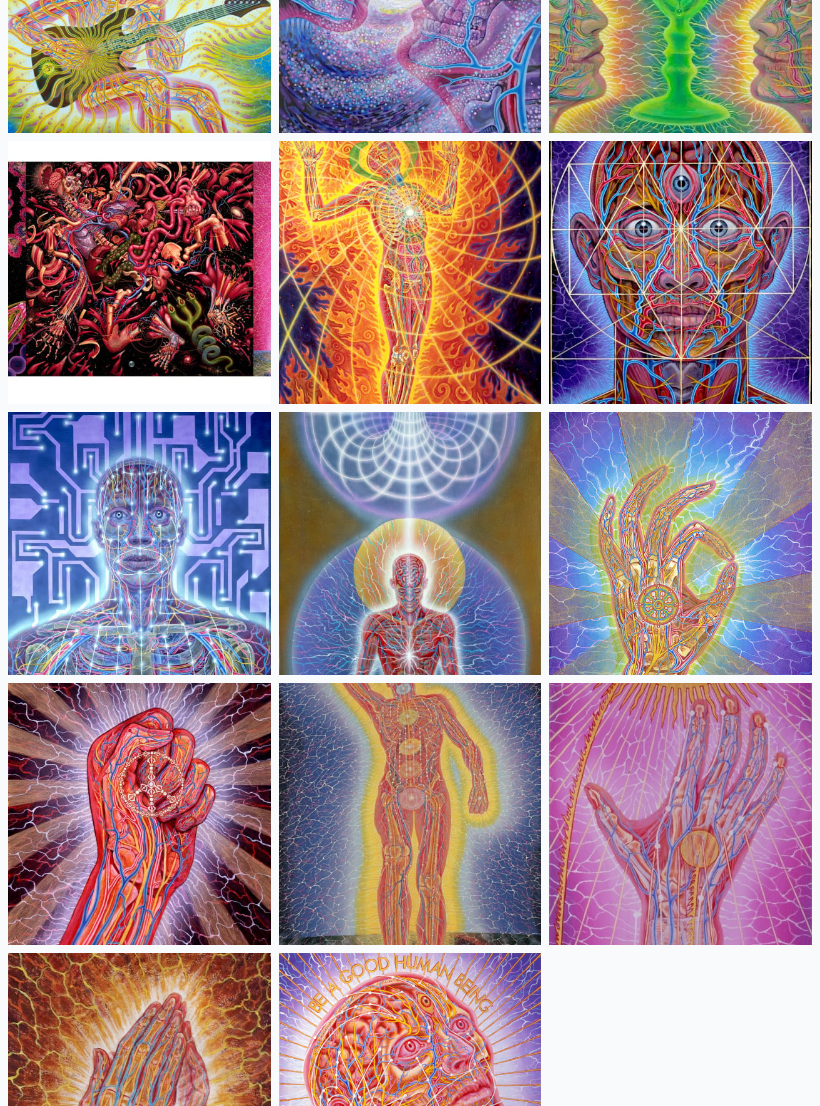 click at bounding box center (410, 815) 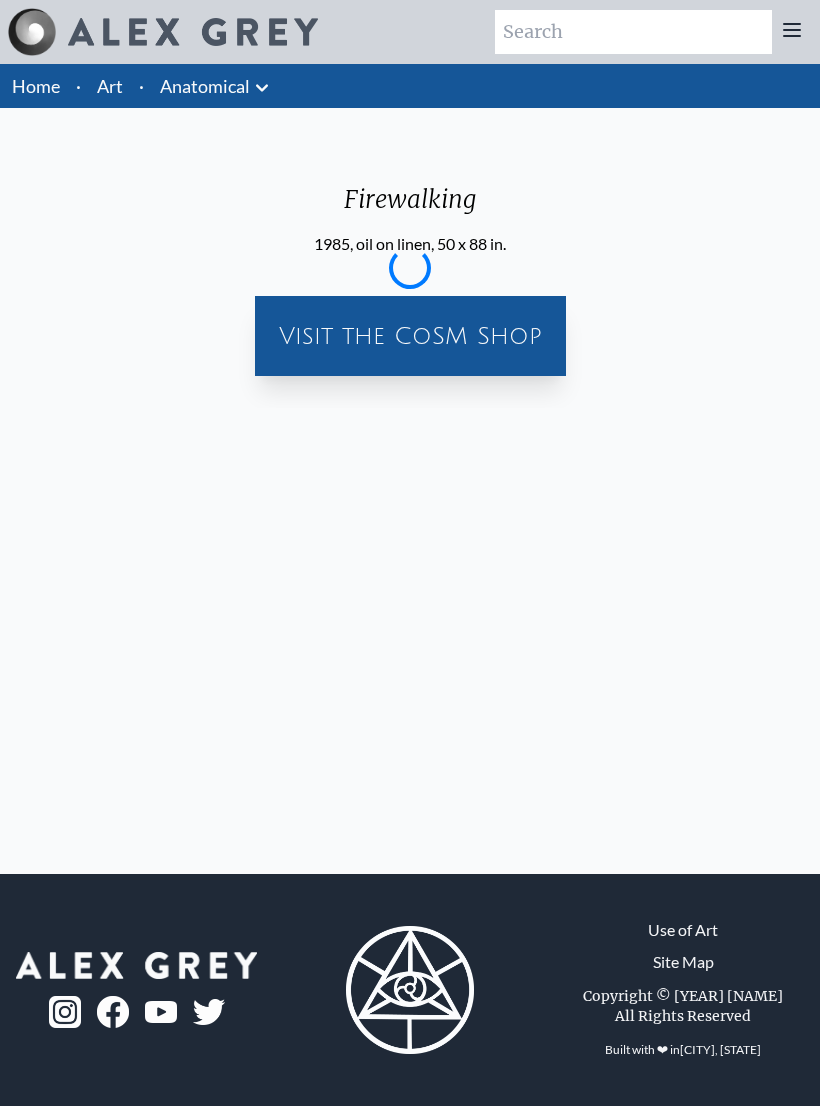 scroll, scrollTop: 0, scrollLeft: 0, axis: both 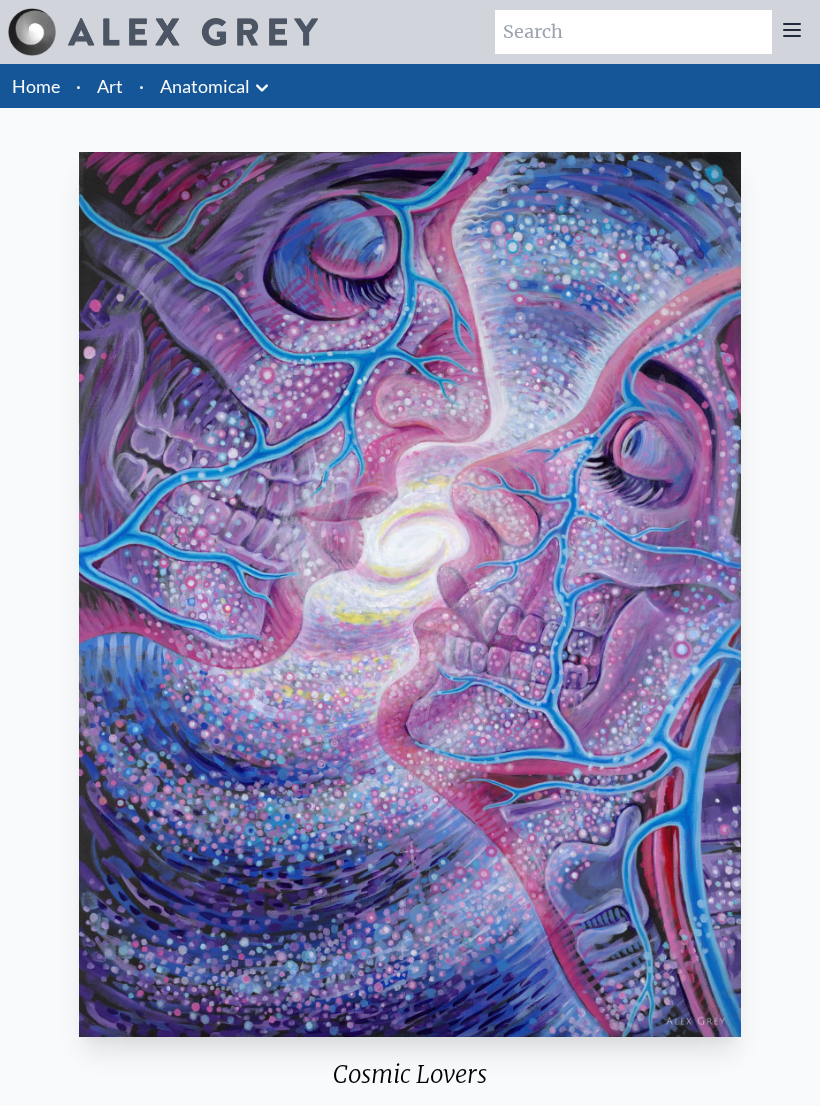click at bounding box center [410, 594] 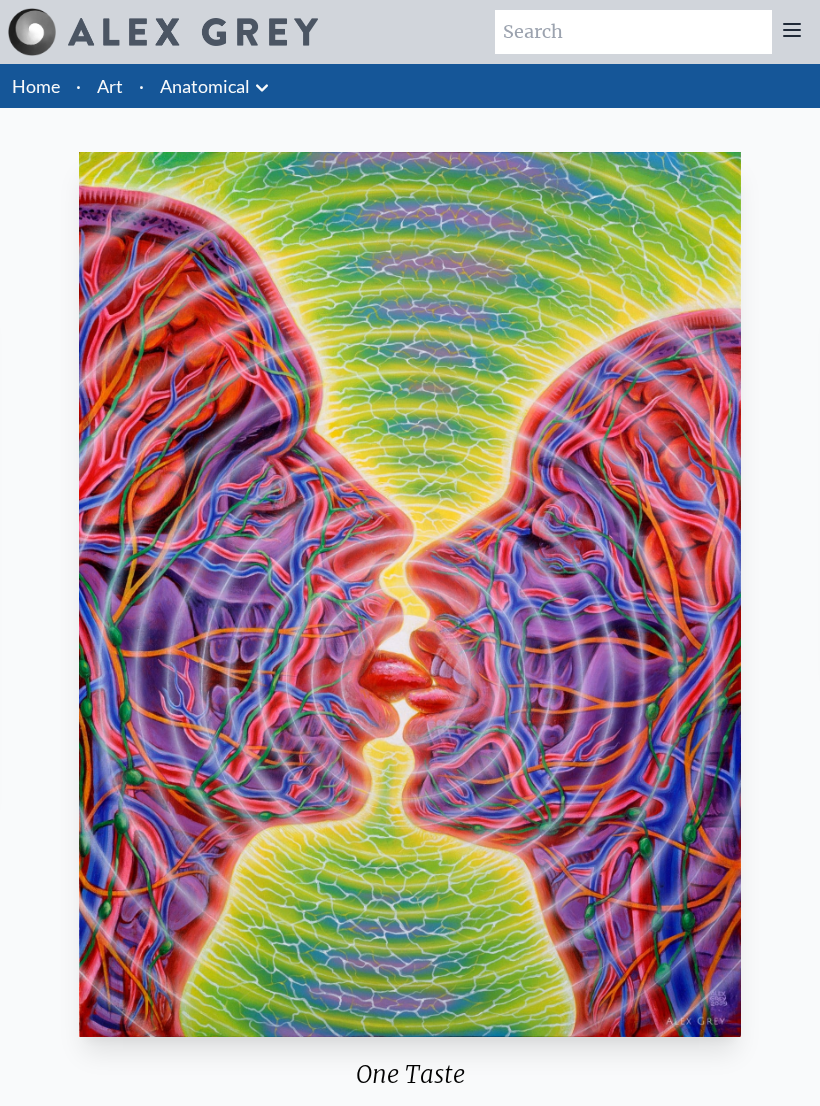 click on "Home" at bounding box center (36, 86) 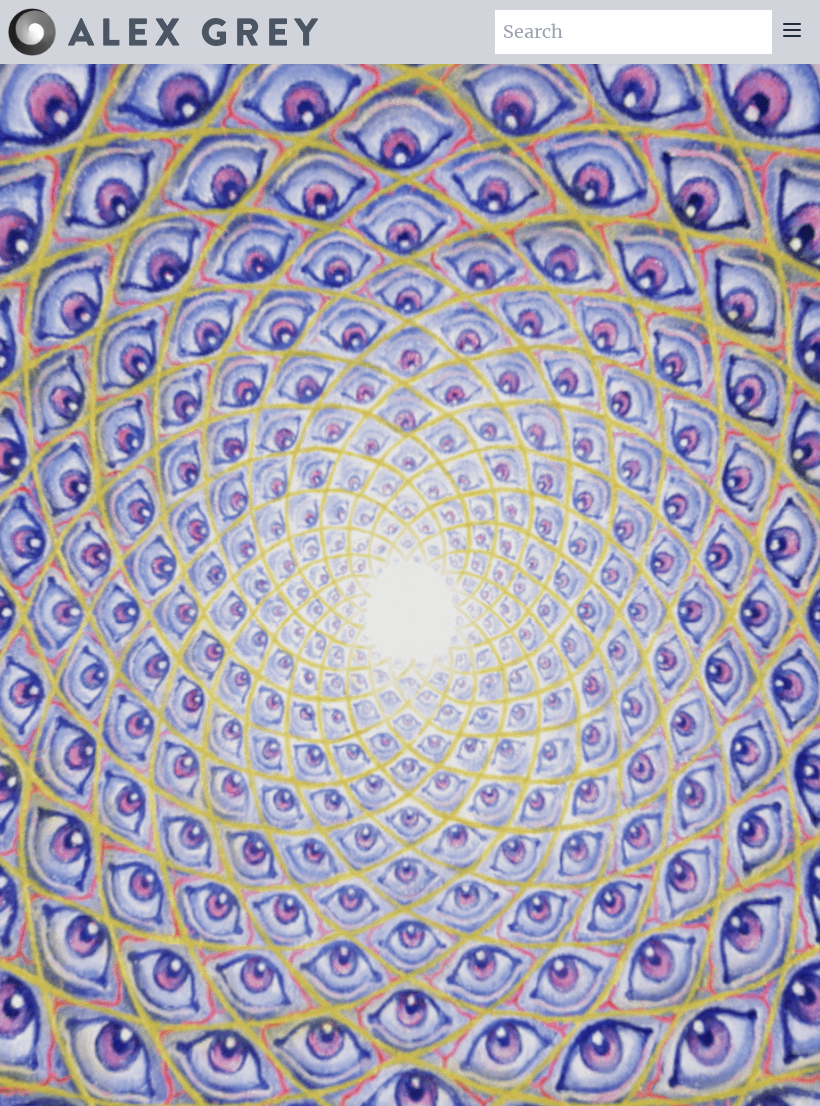 scroll, scrollTop: 0, scrollLeft: 0, axis: both 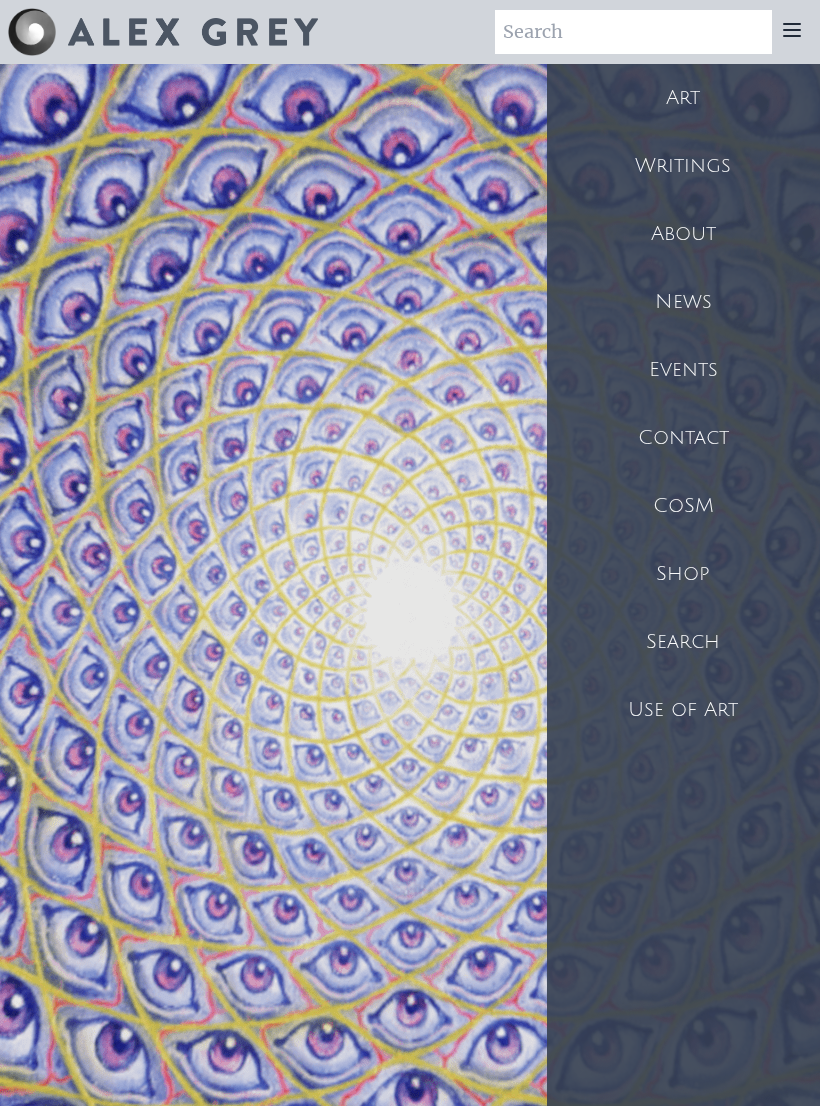 click on "Your browser does not support the video tag." at bounding box center [410, 617] 